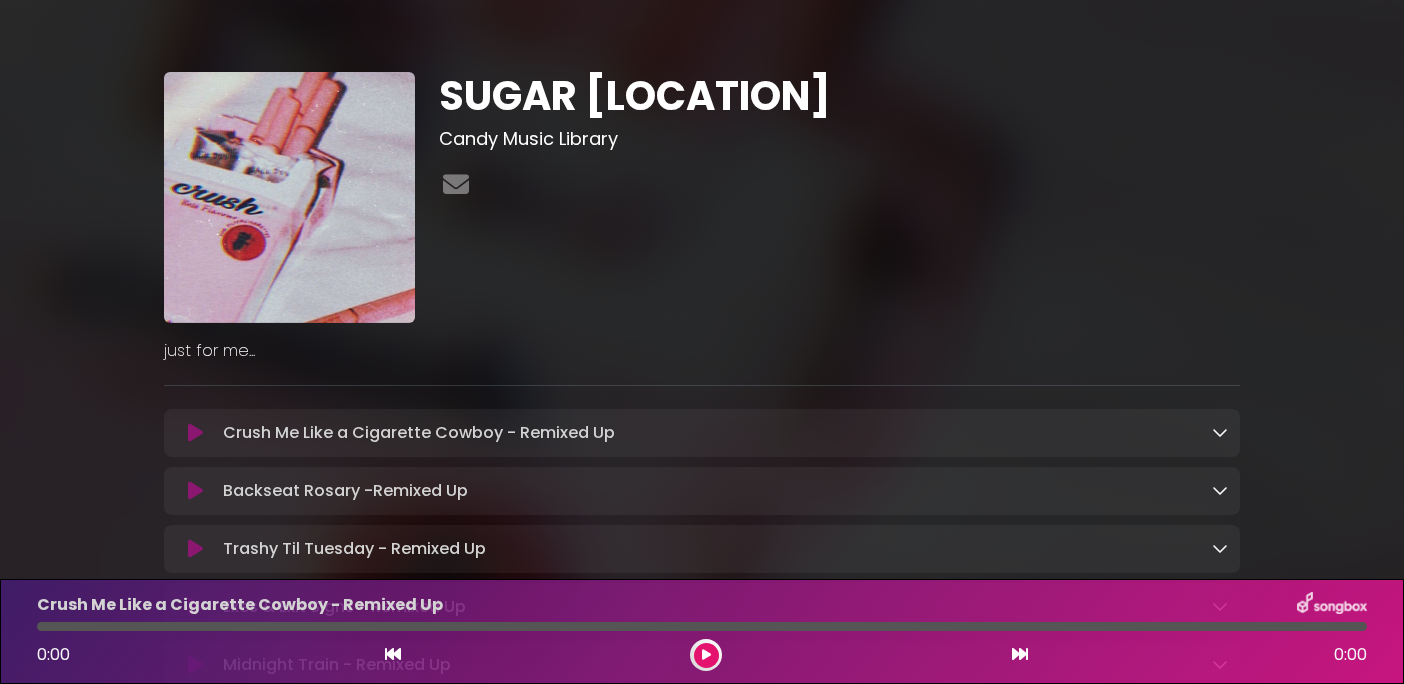 scroll, scrollTop: 0, scrollLeft: 0, axis: both 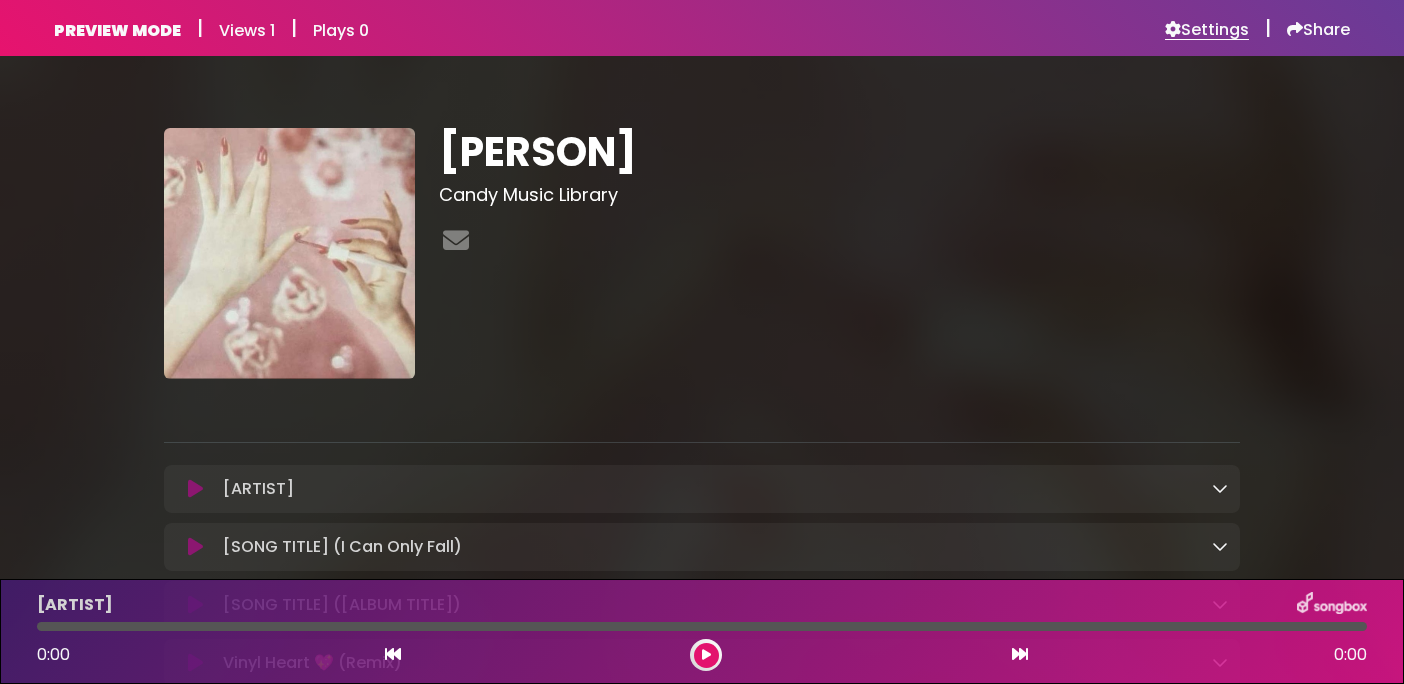 click on "Settings" at bounding box center (1207, 30) 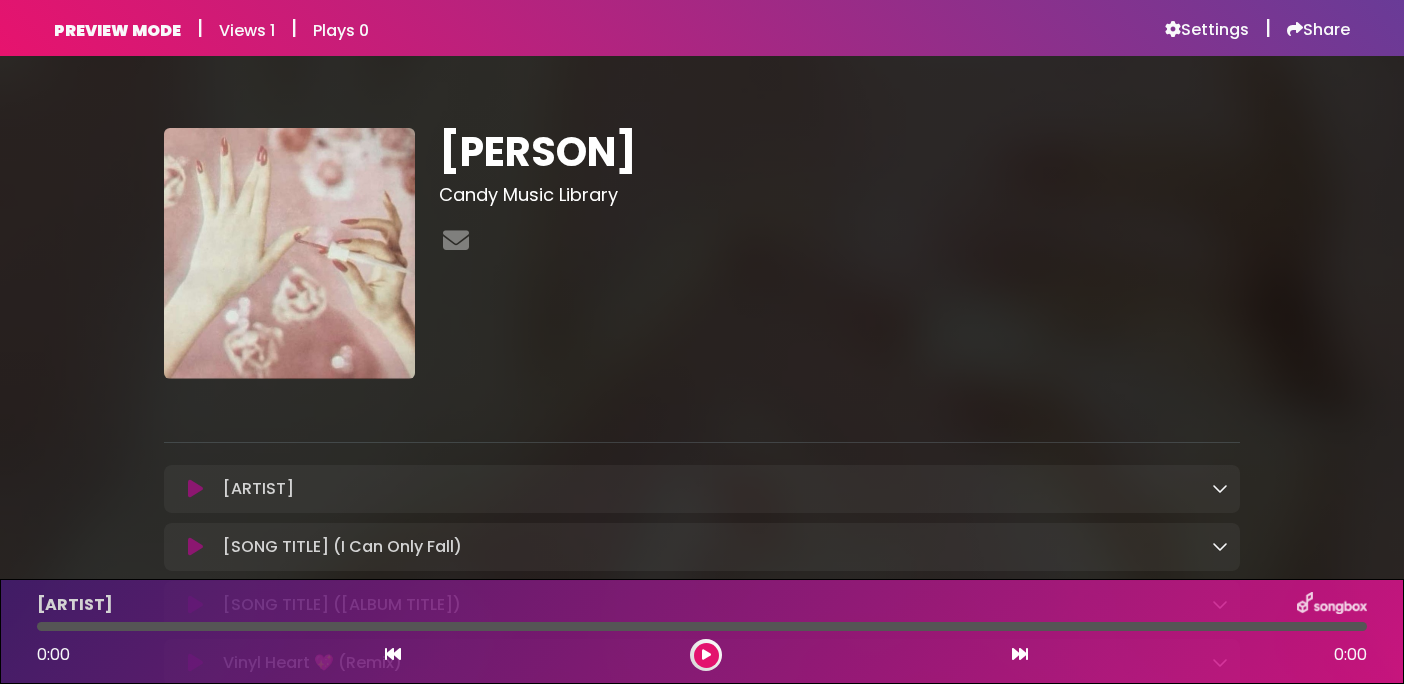 scroll, scrollTop: 471, scrollLeft: 0, axis: vertical 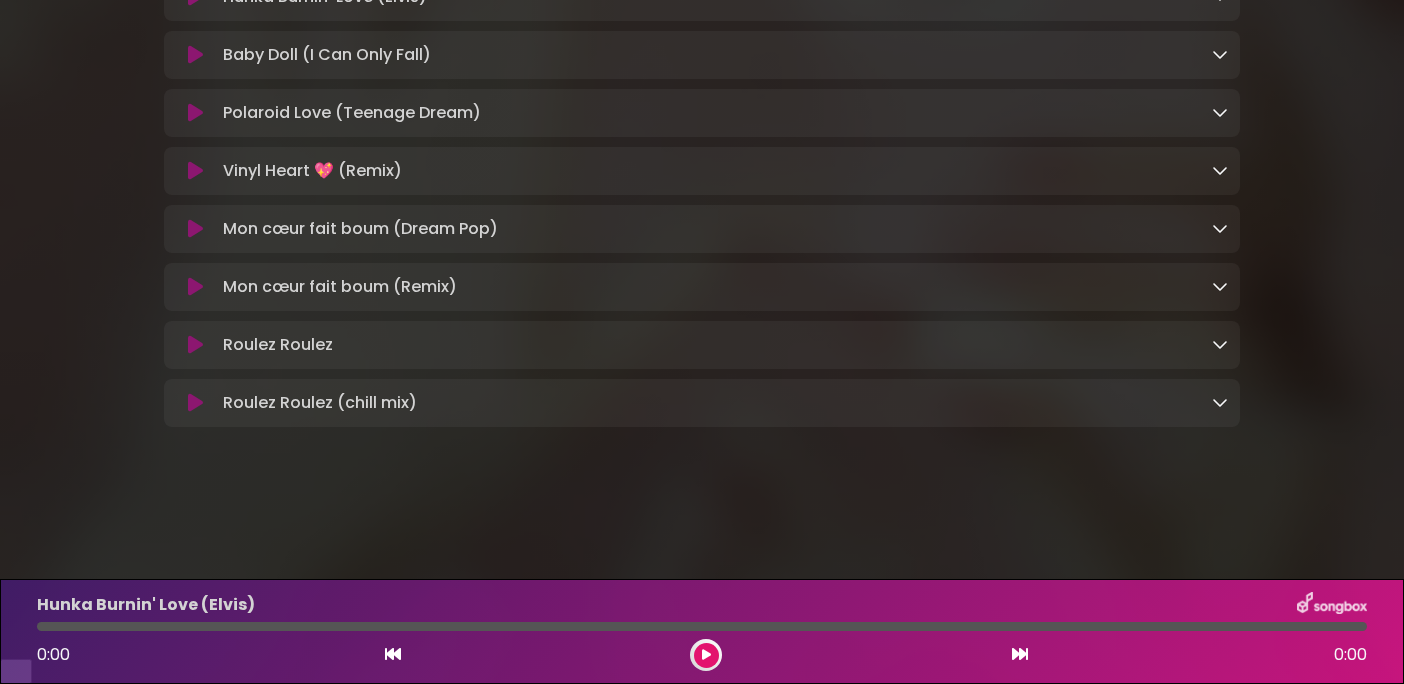 click at bounding box center [195, 229] 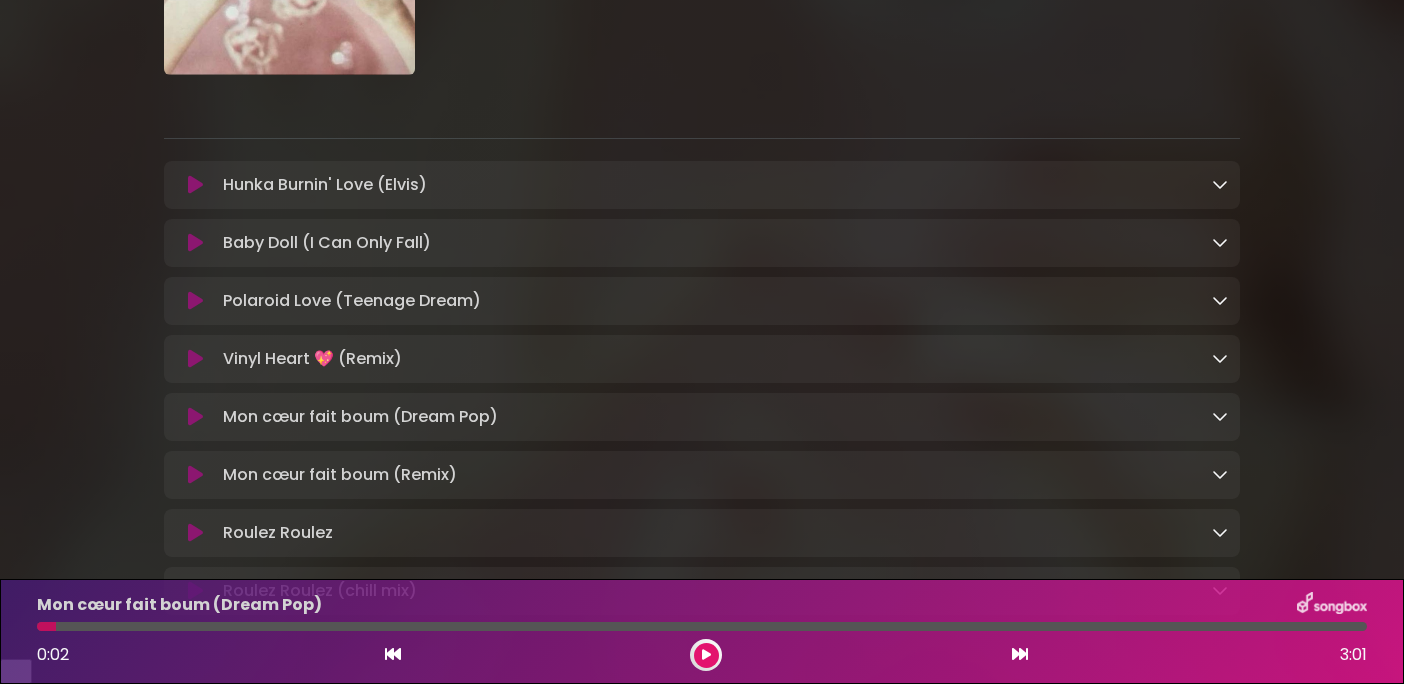 scroll, scrollTop: 0, scrollLeft: 0, axis: both 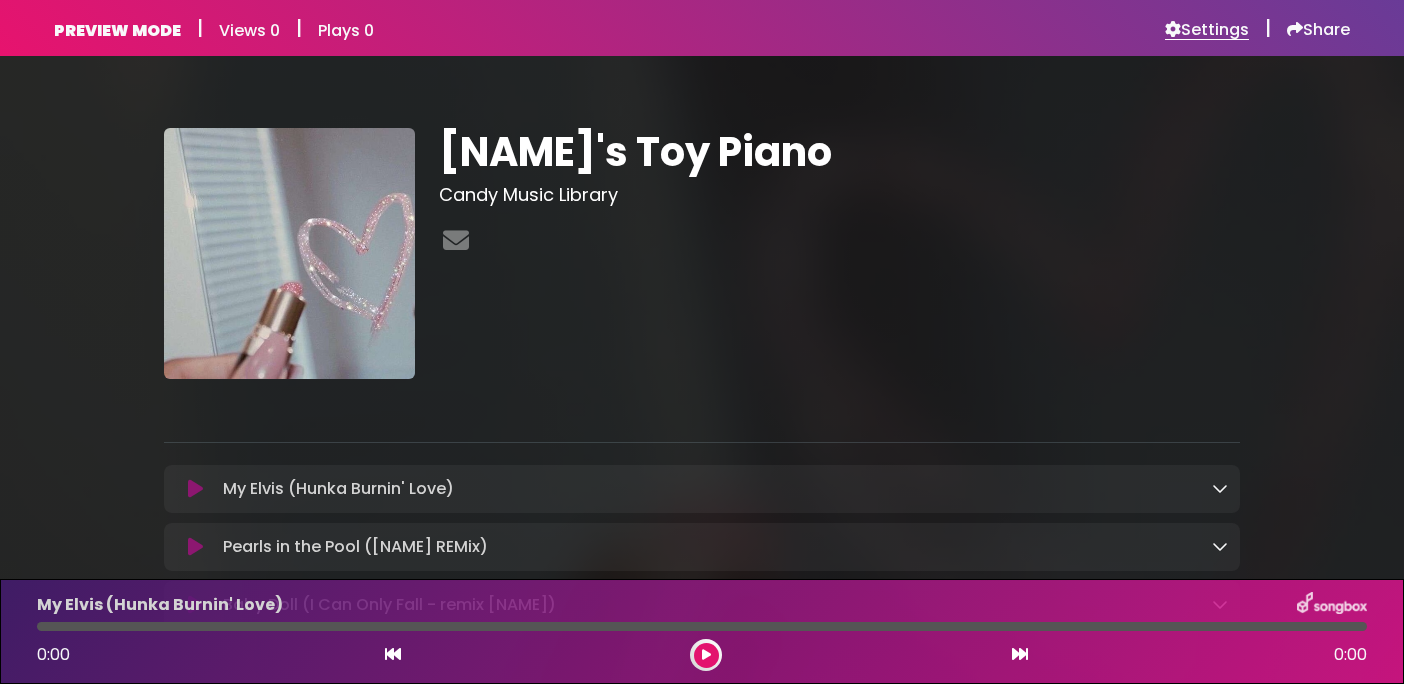 click on "Settings" at bounding box center [1207, 30] 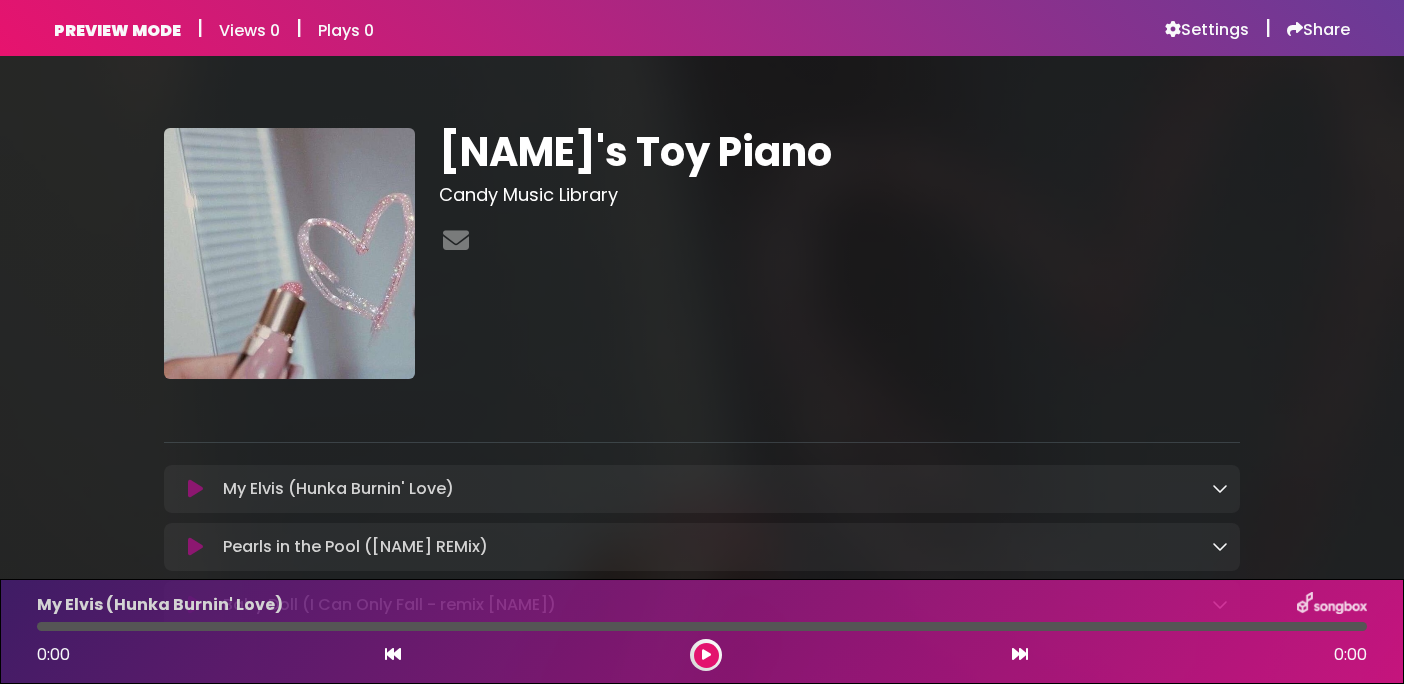 scroll, scrollTop: 59, scrollLeft: 0, axis: vertical 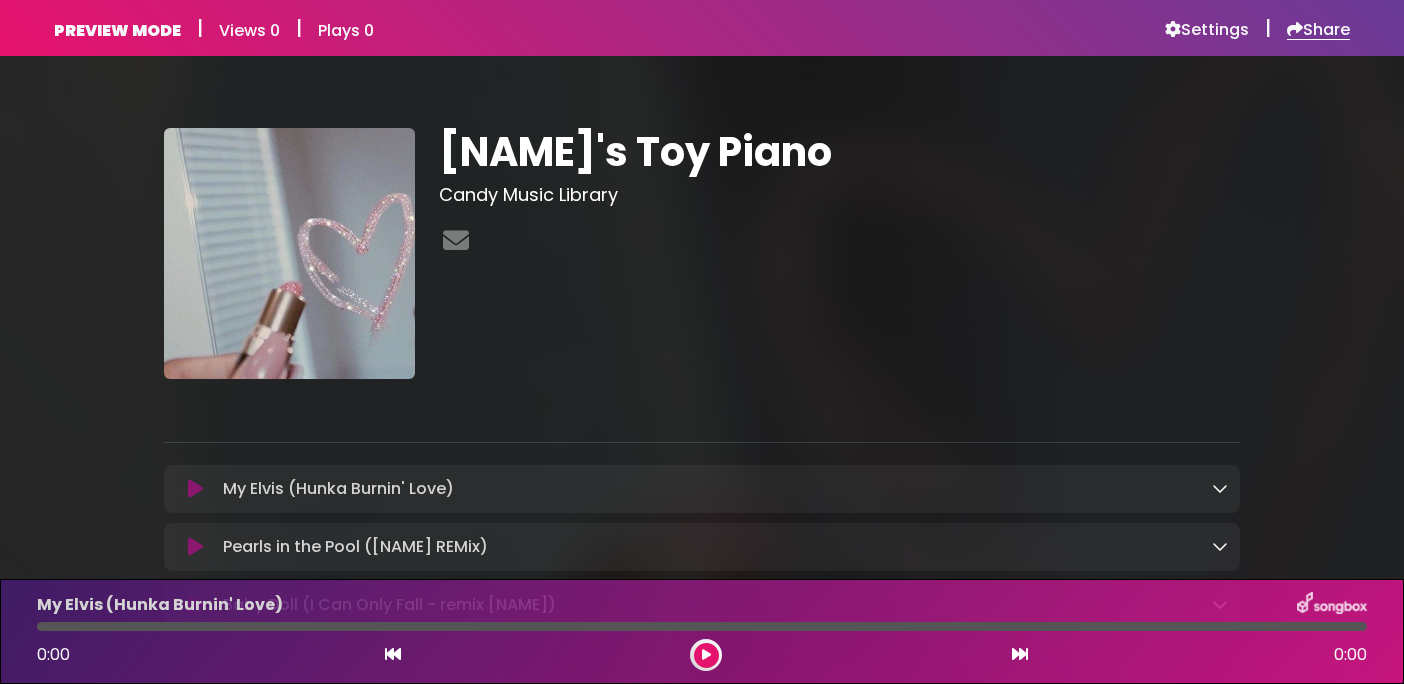 click on "Share" at bounding box center (1318, 30) 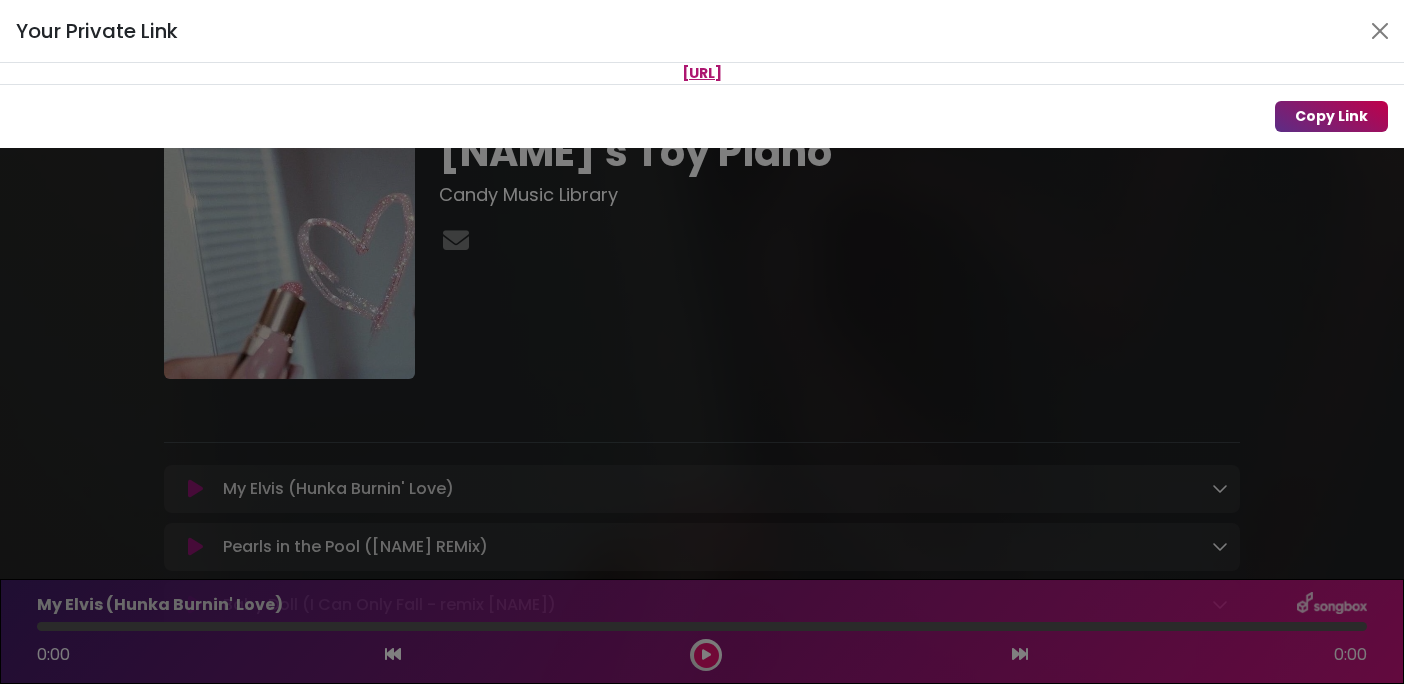 click on "Copy Link" at bounding box center [1331, 116] 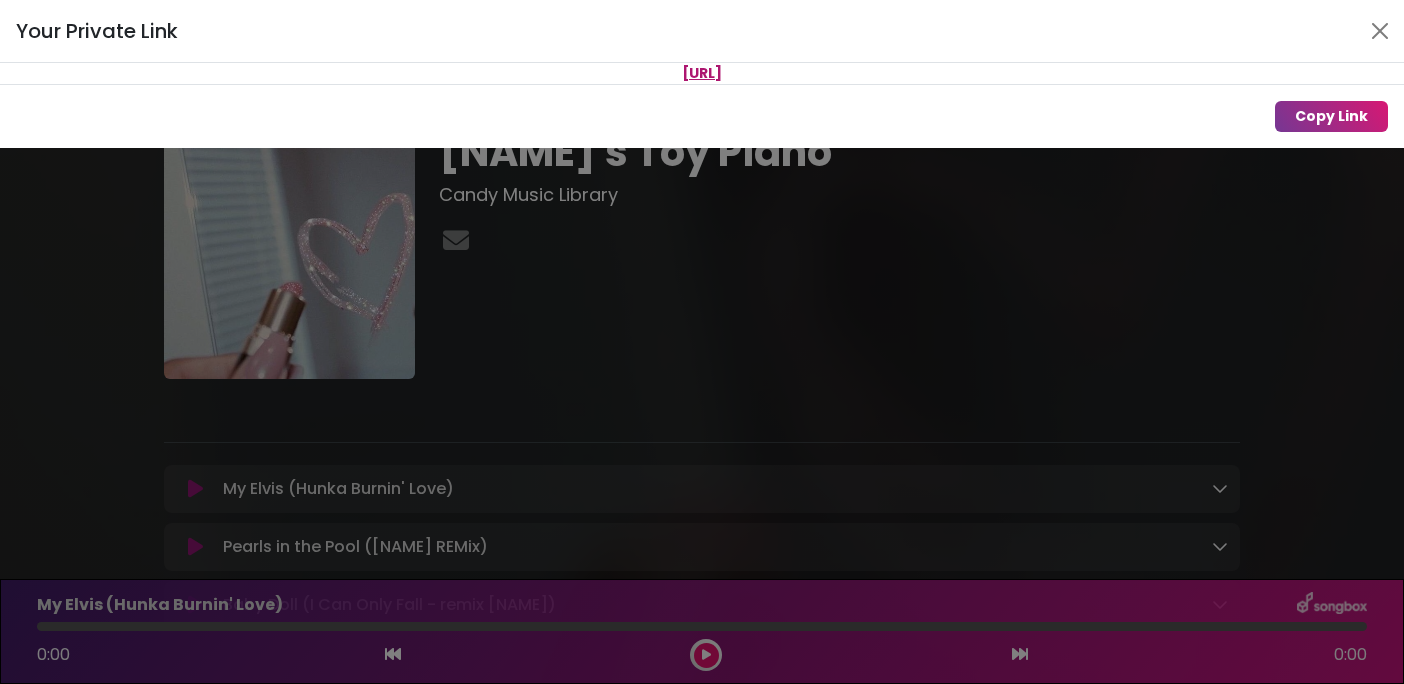 click on "Your Private Link
https://songbox.com/s/b76db309-4ae7-4b8f-ac0e-86435ee3a230
Copy Link" at bounding box center [702, 342] 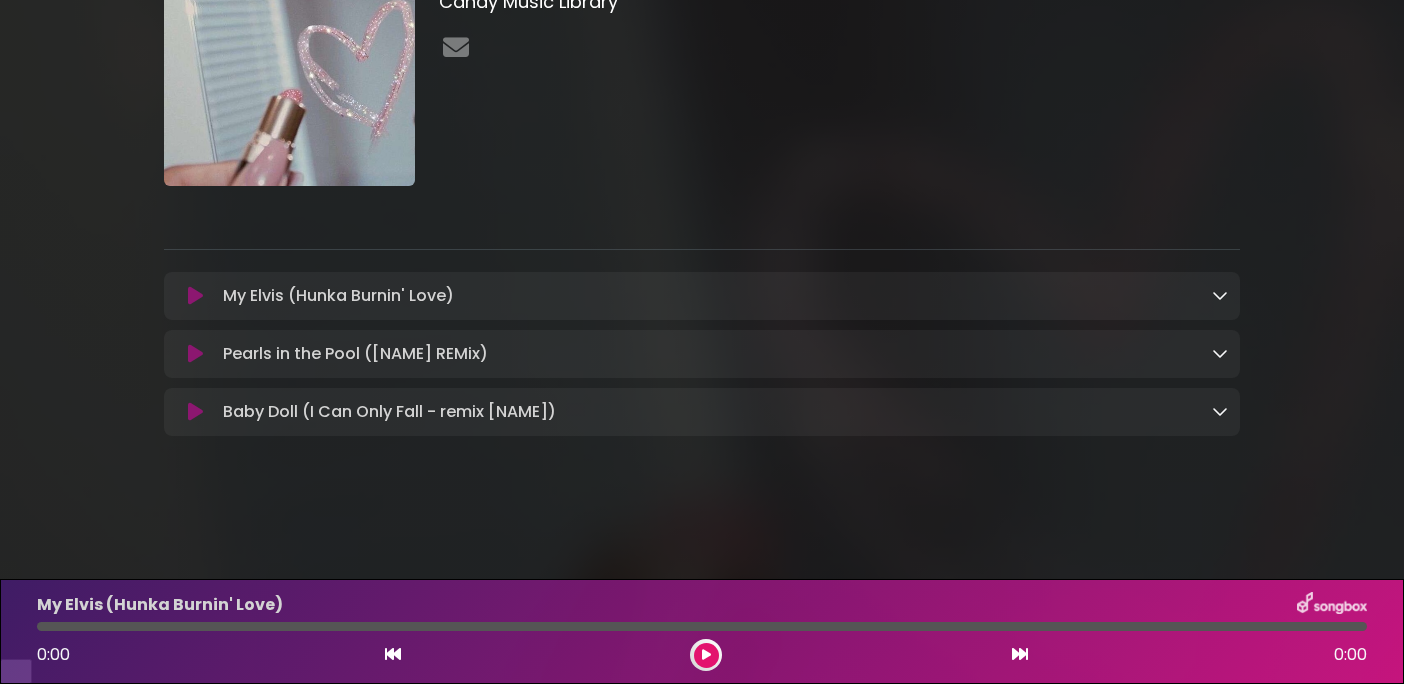 scroll, scrollTop: 0, scrollLeft: 0, axis: both 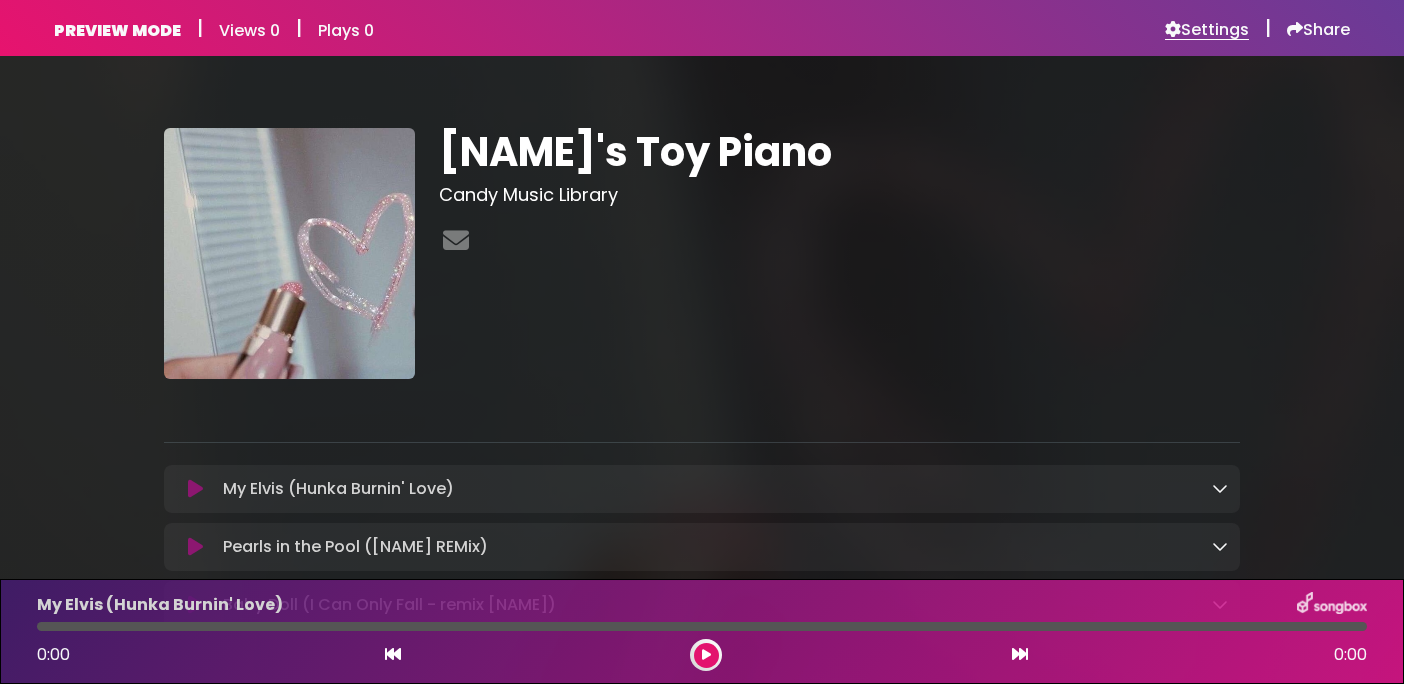 click on "Settings" at bounding box center (1207, 30) 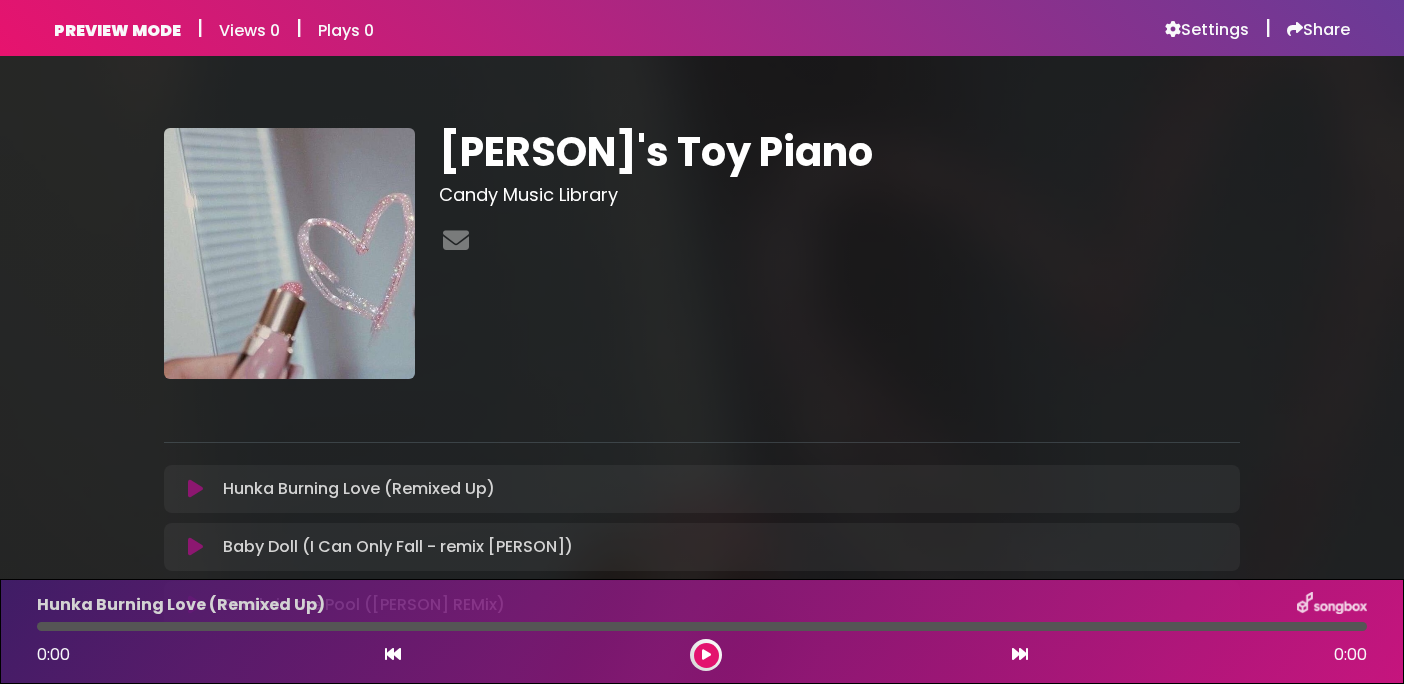 scroll, scrollTop: 0, scrollLeft: 0, axis: both 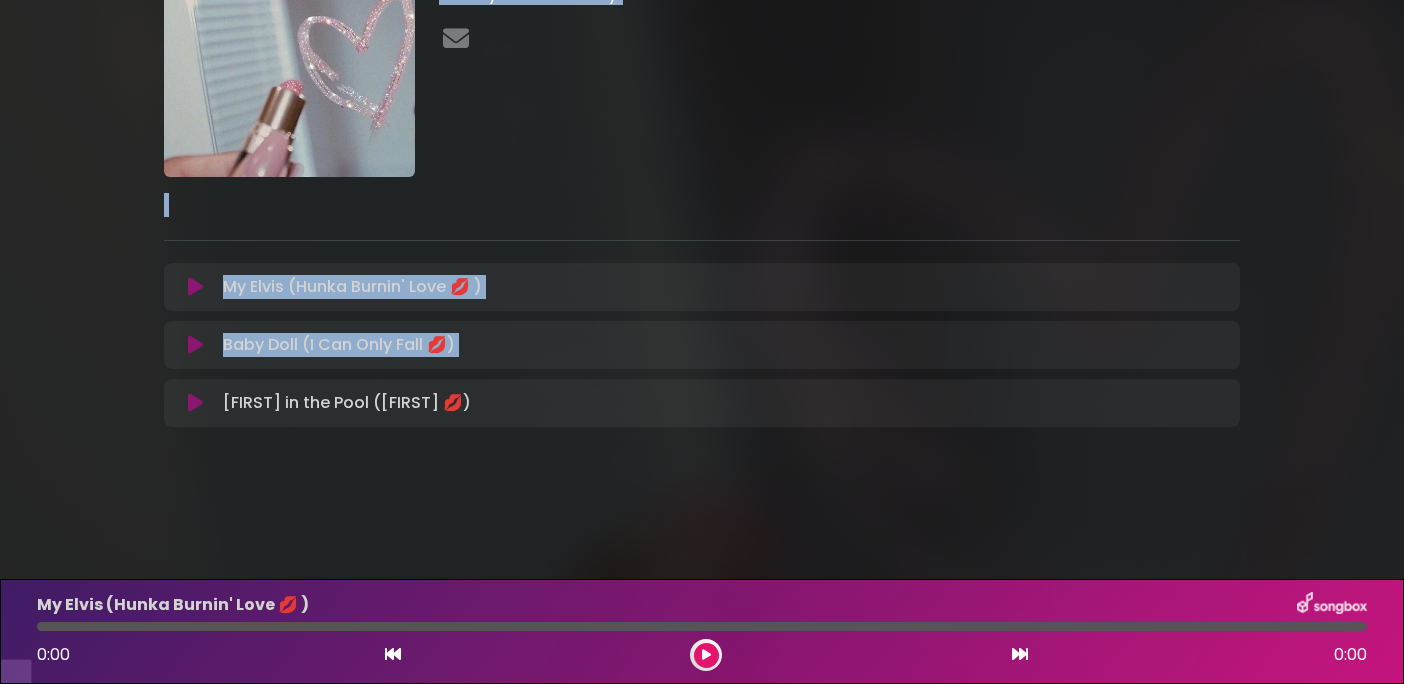 copy on "[FIRST]'s Toy Piano
Candy Music Library
×
❮
❯
My Elvis (Hunka Burnin' Love 💋 )
Loading Track...
Your Feedback
[NAME]
[EMAIL]
Comment
Baby Doll (I Can Only Fall 💋)
Loading Track...
Your Feedback
[NAME]
[EMAIL]
Comment
Pearls in the Pool ([FIRST] 💋)" 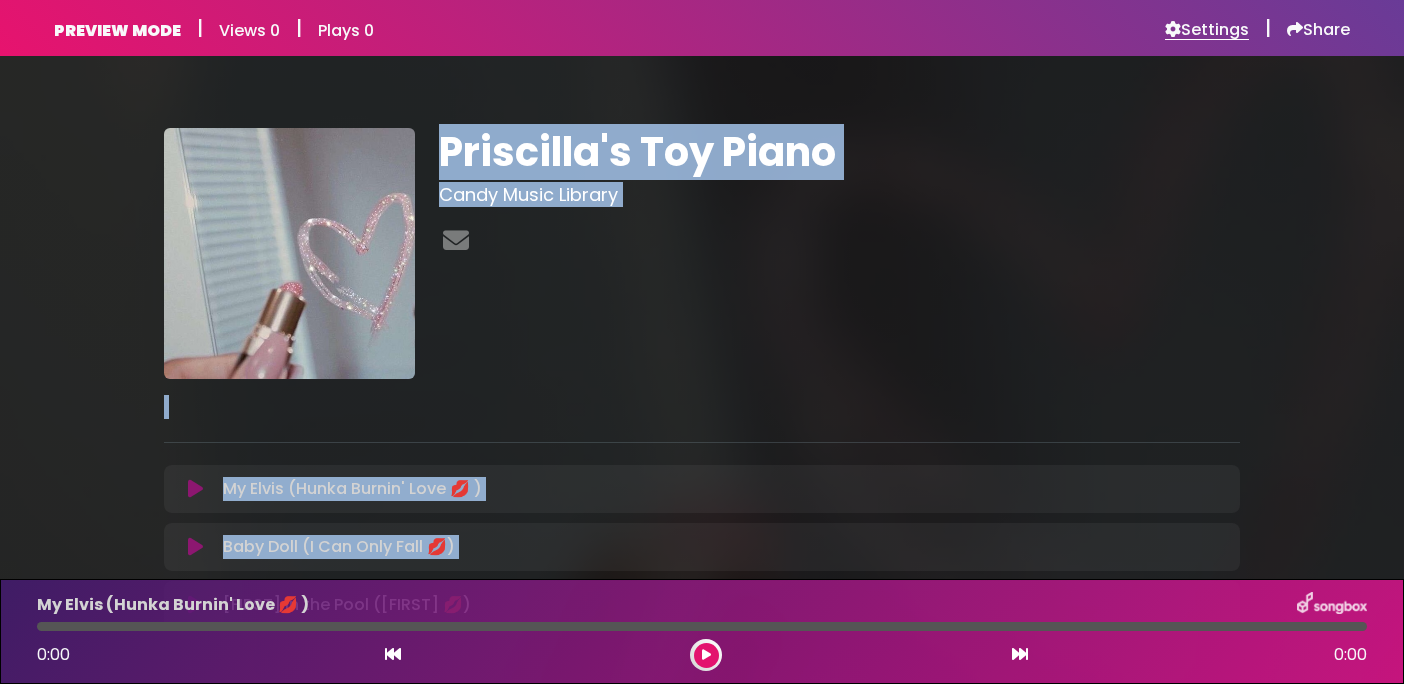 click on "Settings" at bounding box center (1207, 30) 